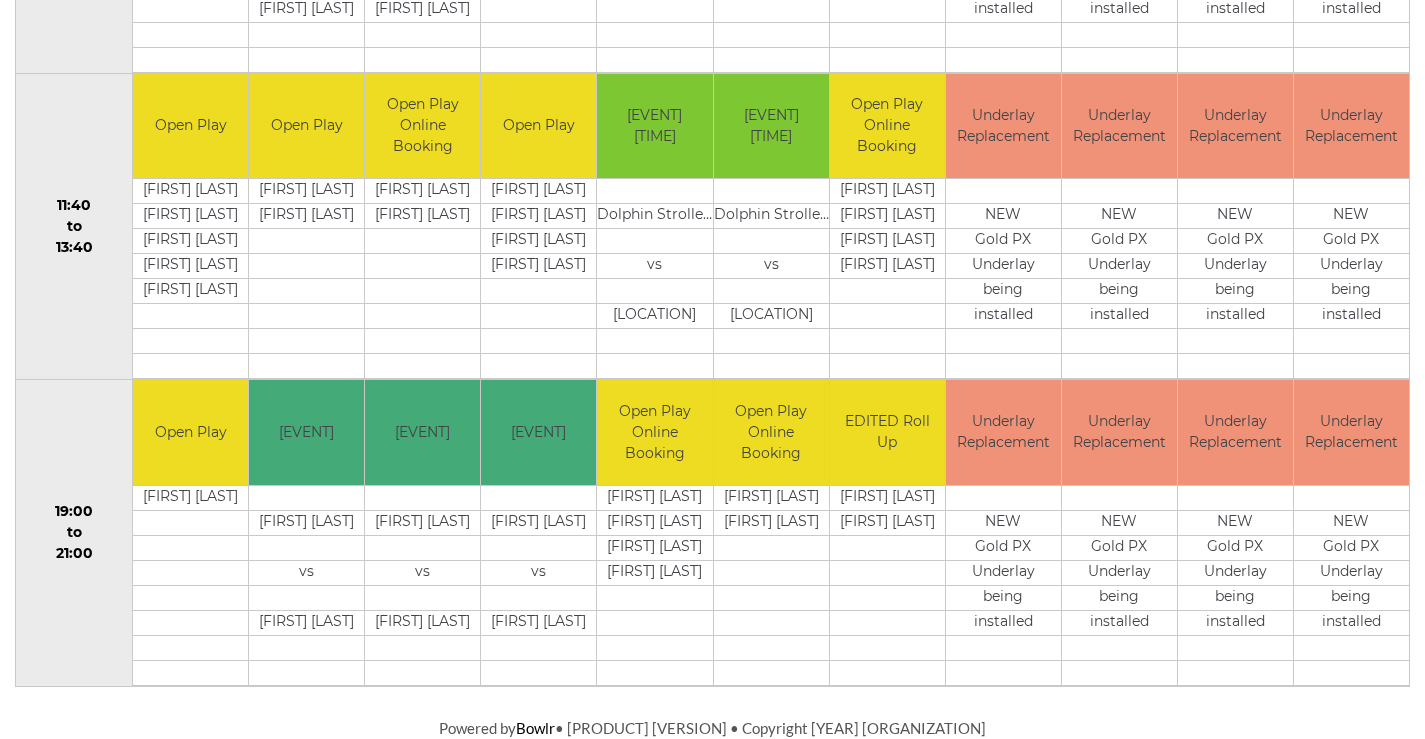 scroll, scrollTop: 0, scrollLeft: 0, axis: both 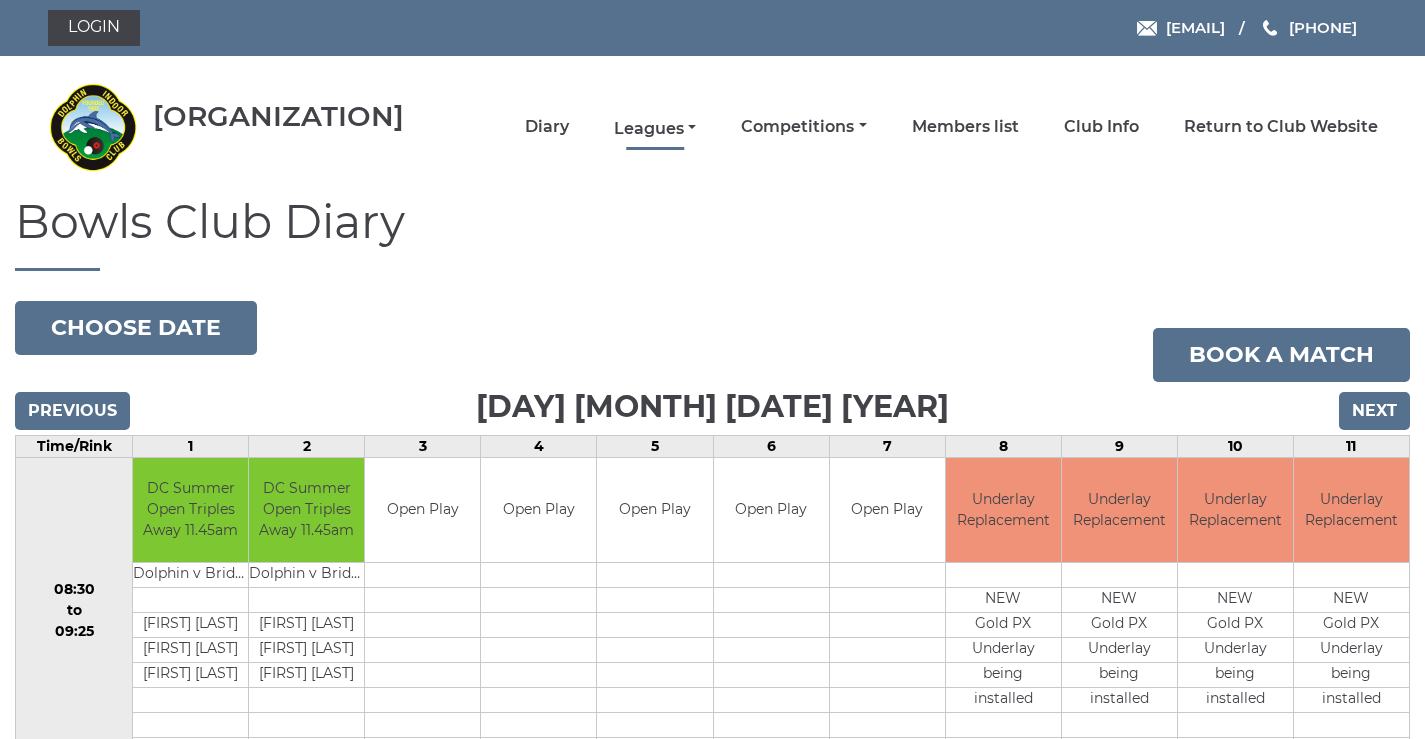 click on "Leagues" at bounding box center (655, 129) 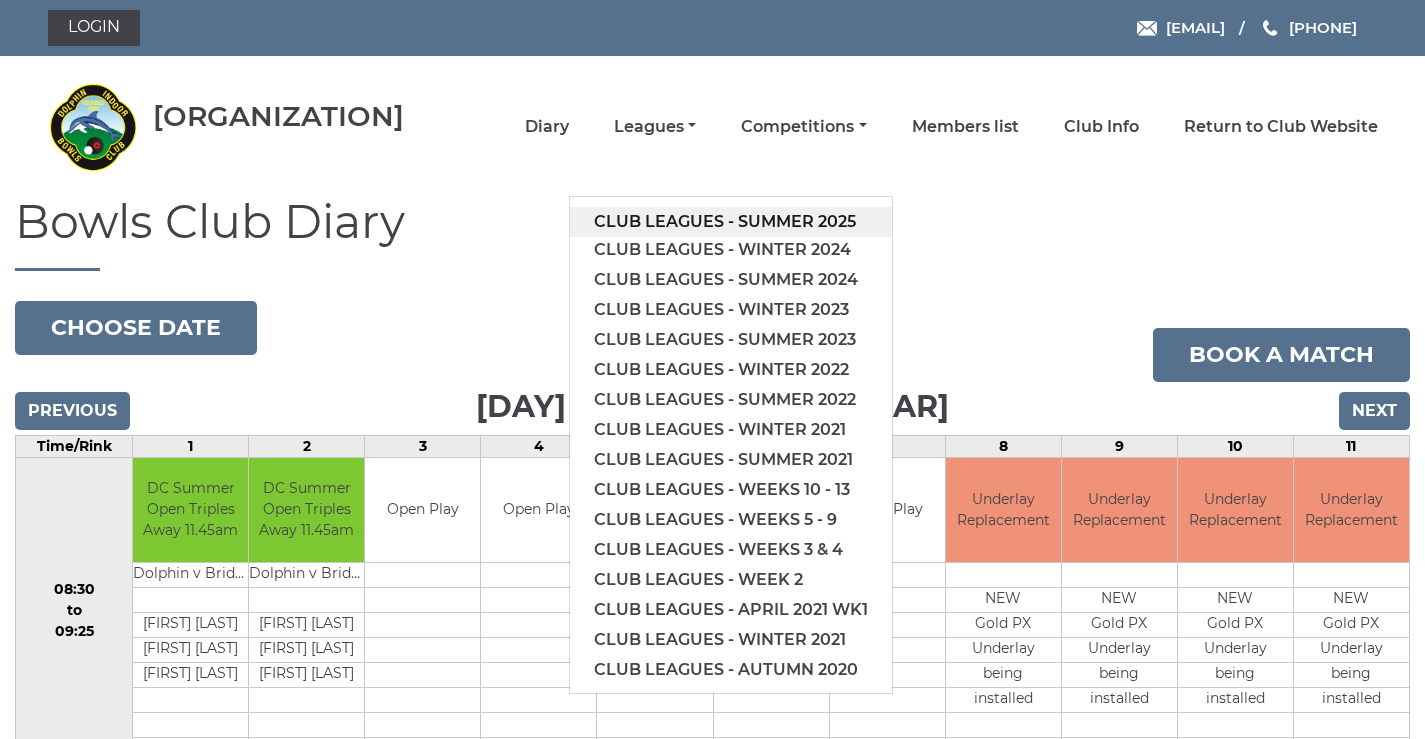 click on "Club leagues - Summer 2025" at bounding box center [731, 222] 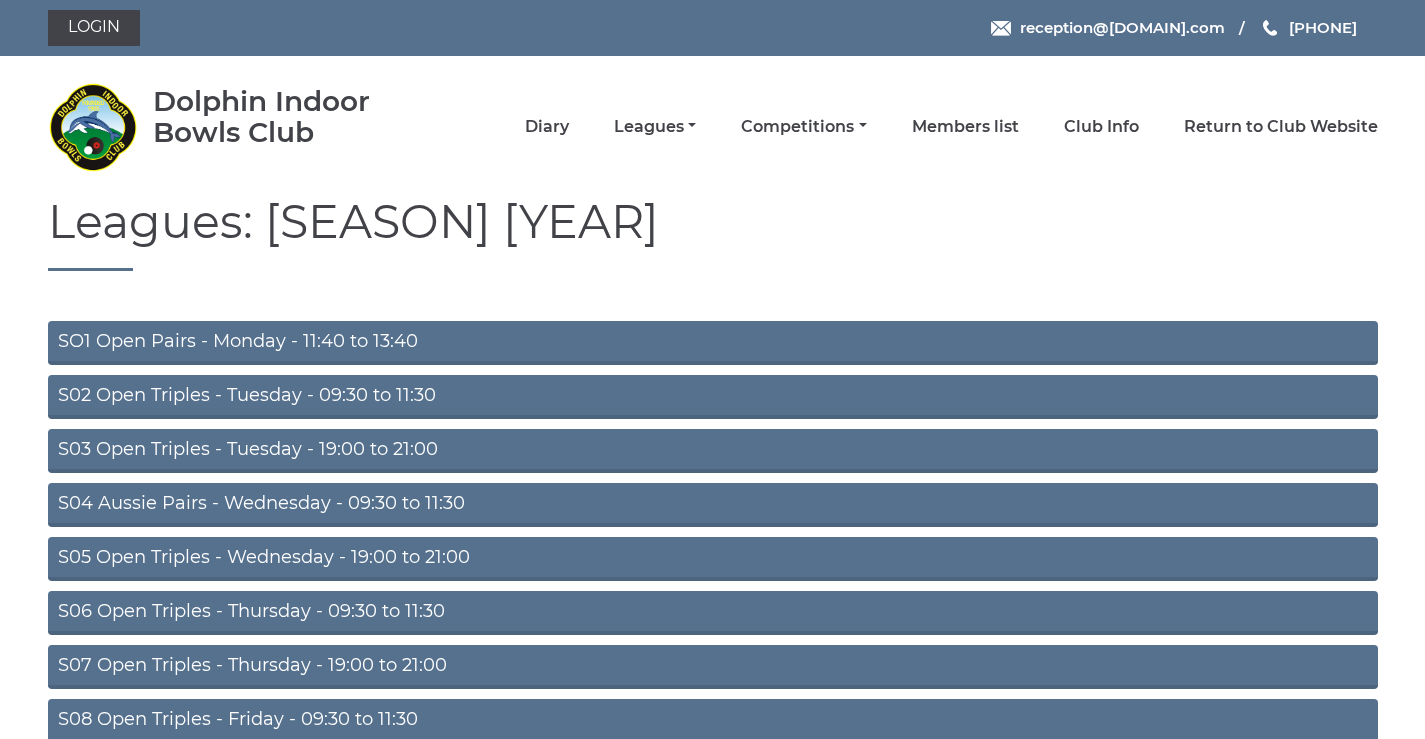 scroll, scrollTop: 159, scrollLeft: 0, axis: vertical 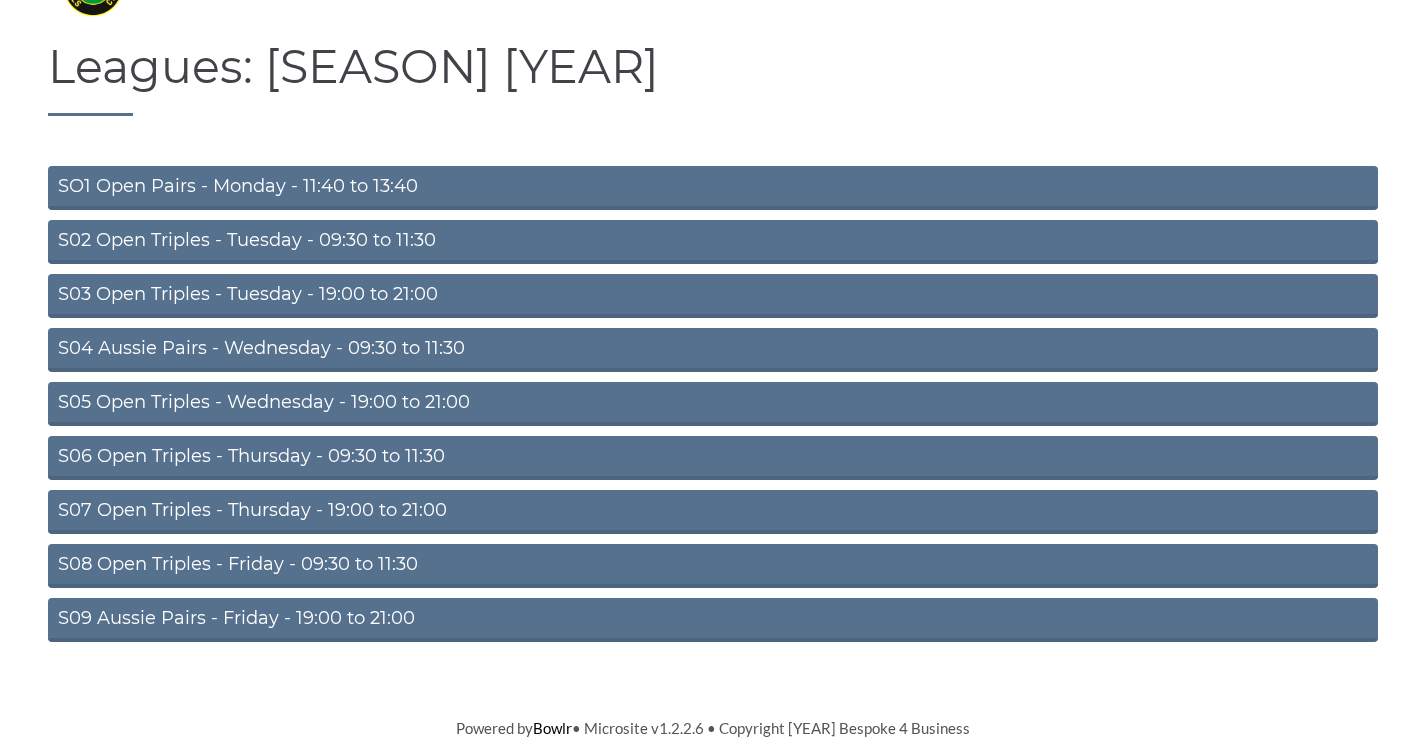 click on "S09 Aussie Pairs - Friday - 19:00 to 21:00" at bounding box center [713, 620] 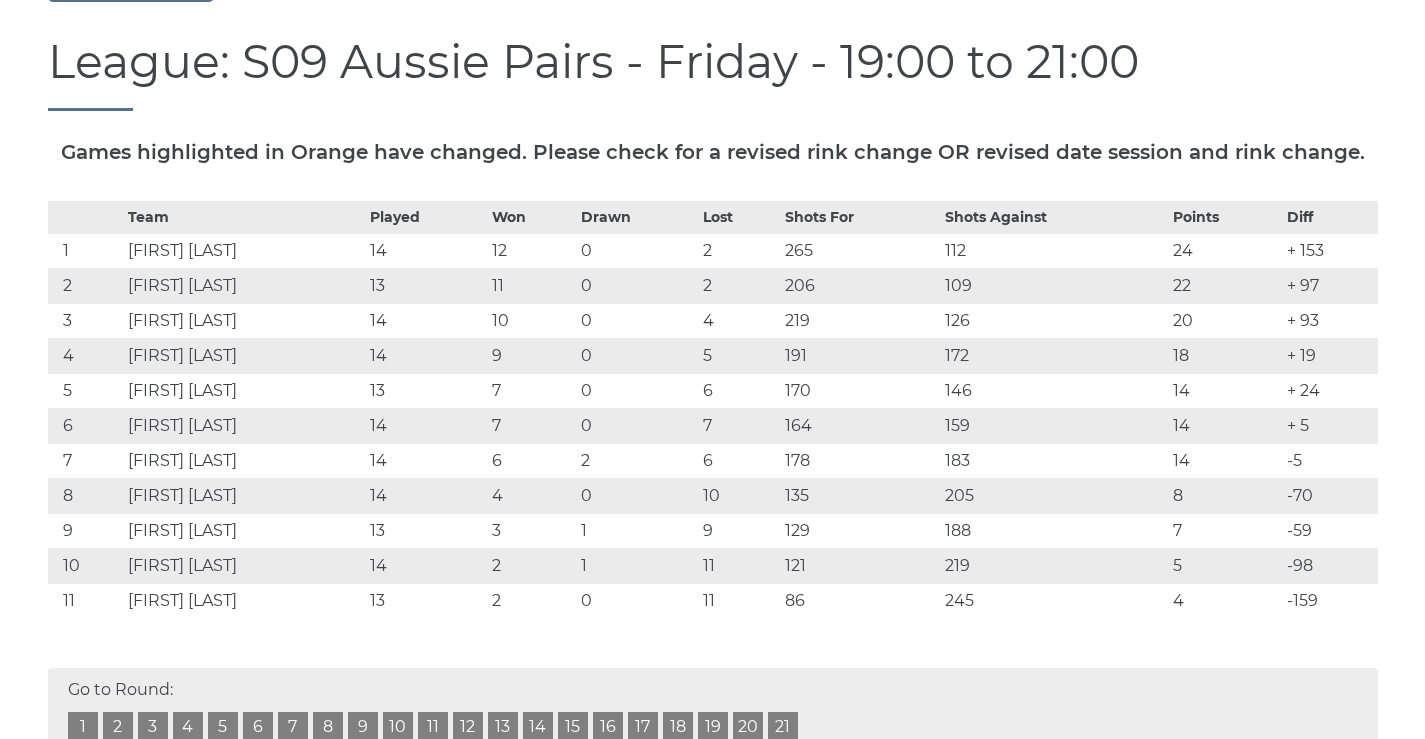 scroll, scrollTop: 467, scrollLeft: 0, axis: vertical 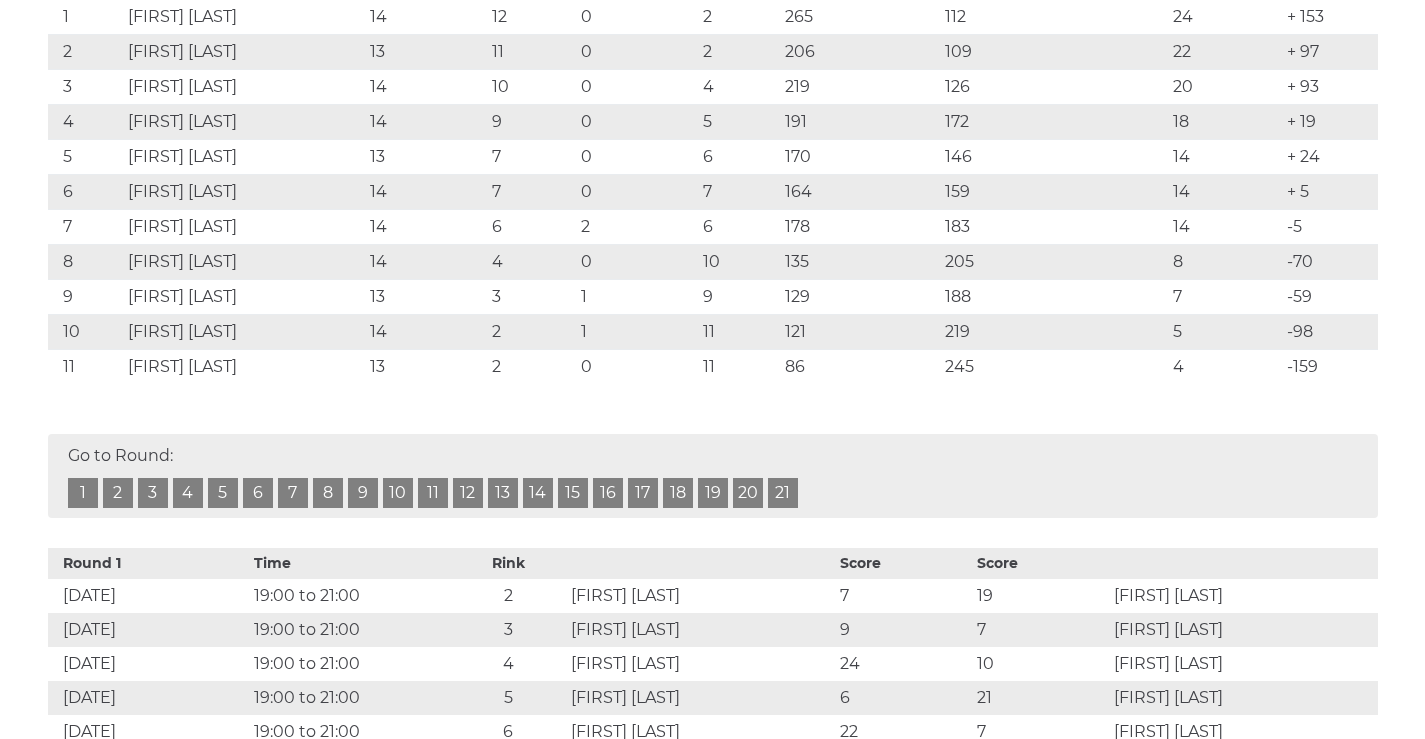click on "15" at bounding box center (573, 493) 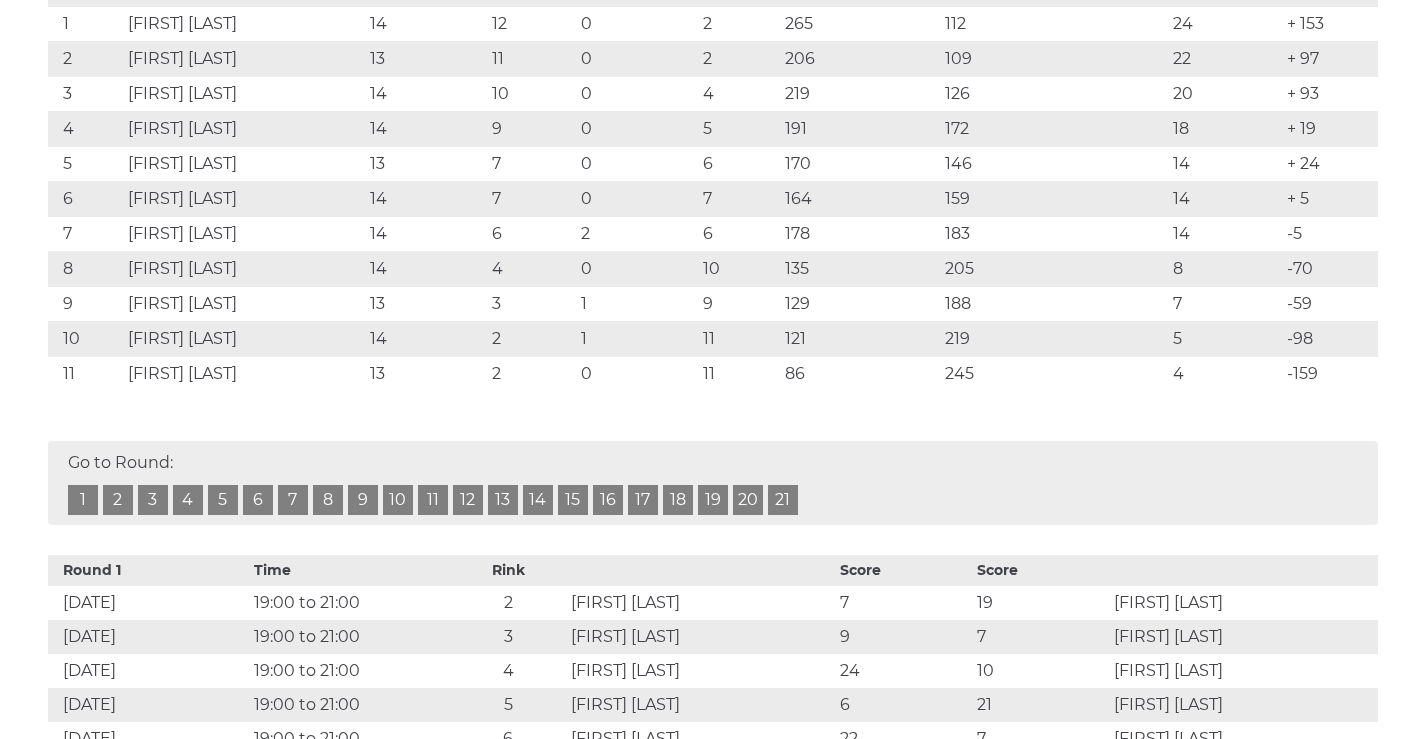 scroll, scrollTop: 0, scrollLeft: 0, axis: both 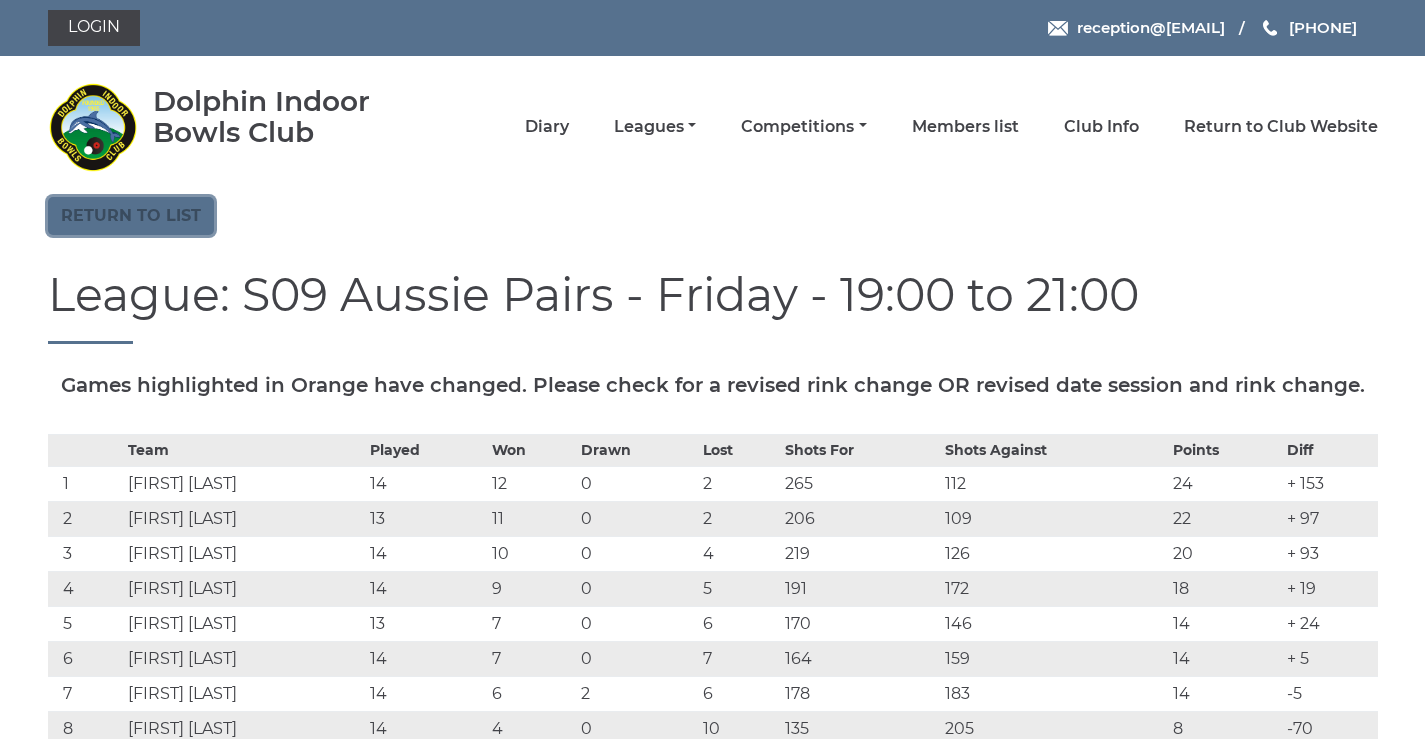 click on "Return to list" at bounding box center (131, 216) 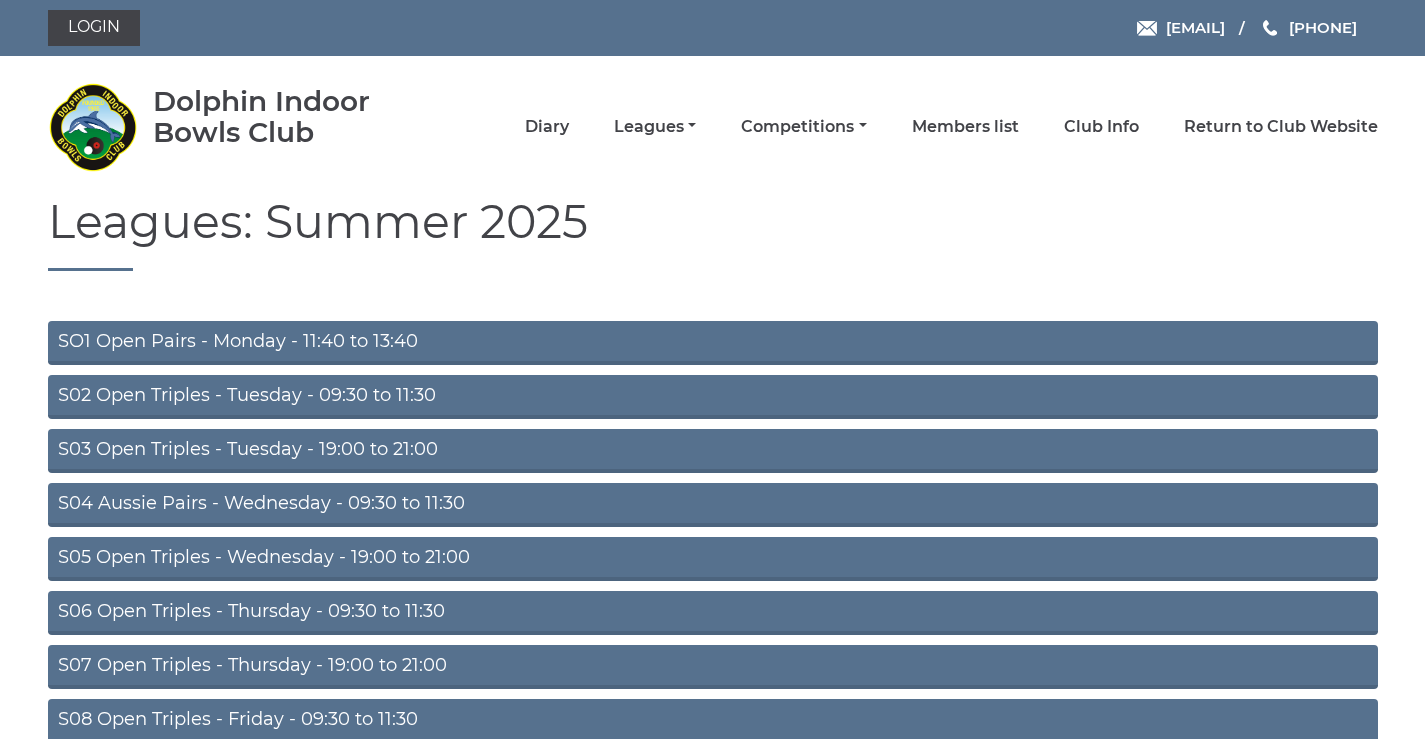 scroll, scrollTop: 159, scrollLeft: 0, axis: vertical 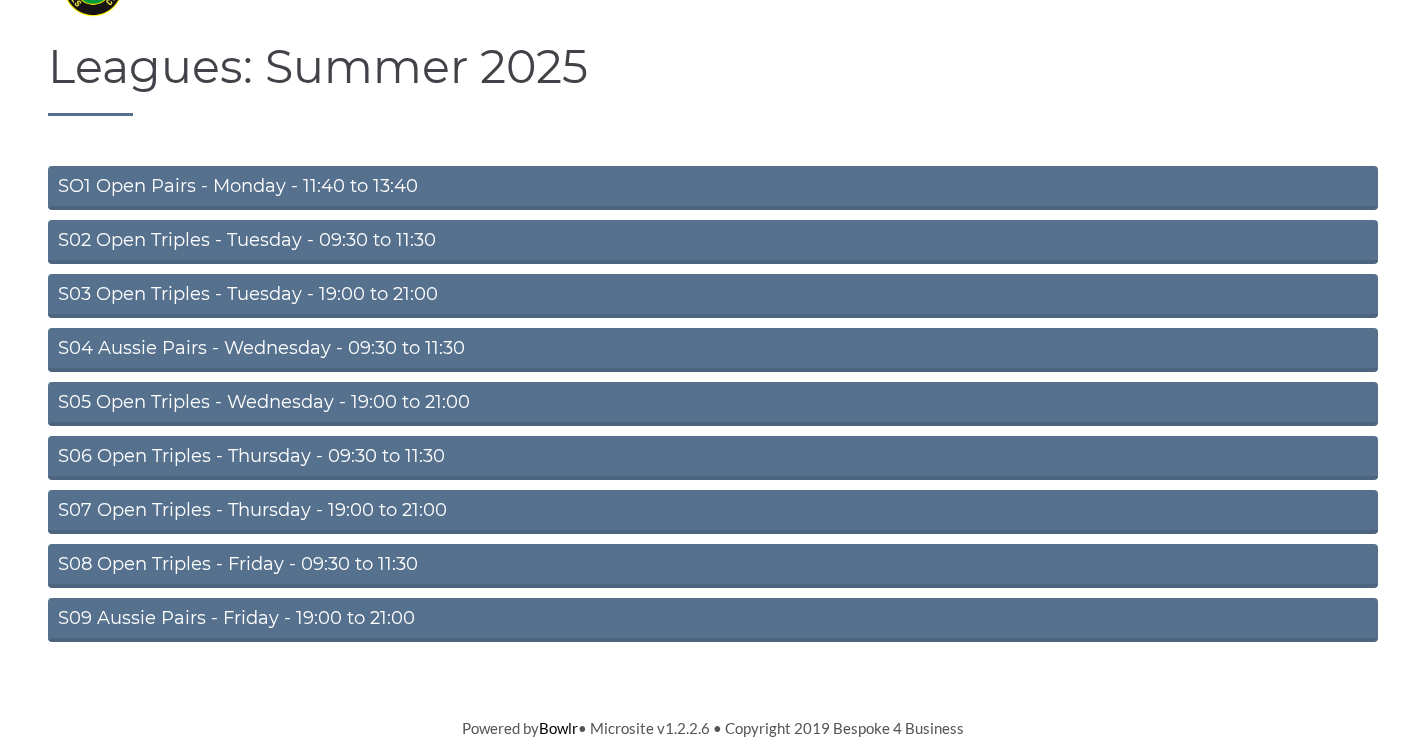 click on "S08 Open Triples - Friday - 09:30 to 11:30" at bounding box center (713, 566) 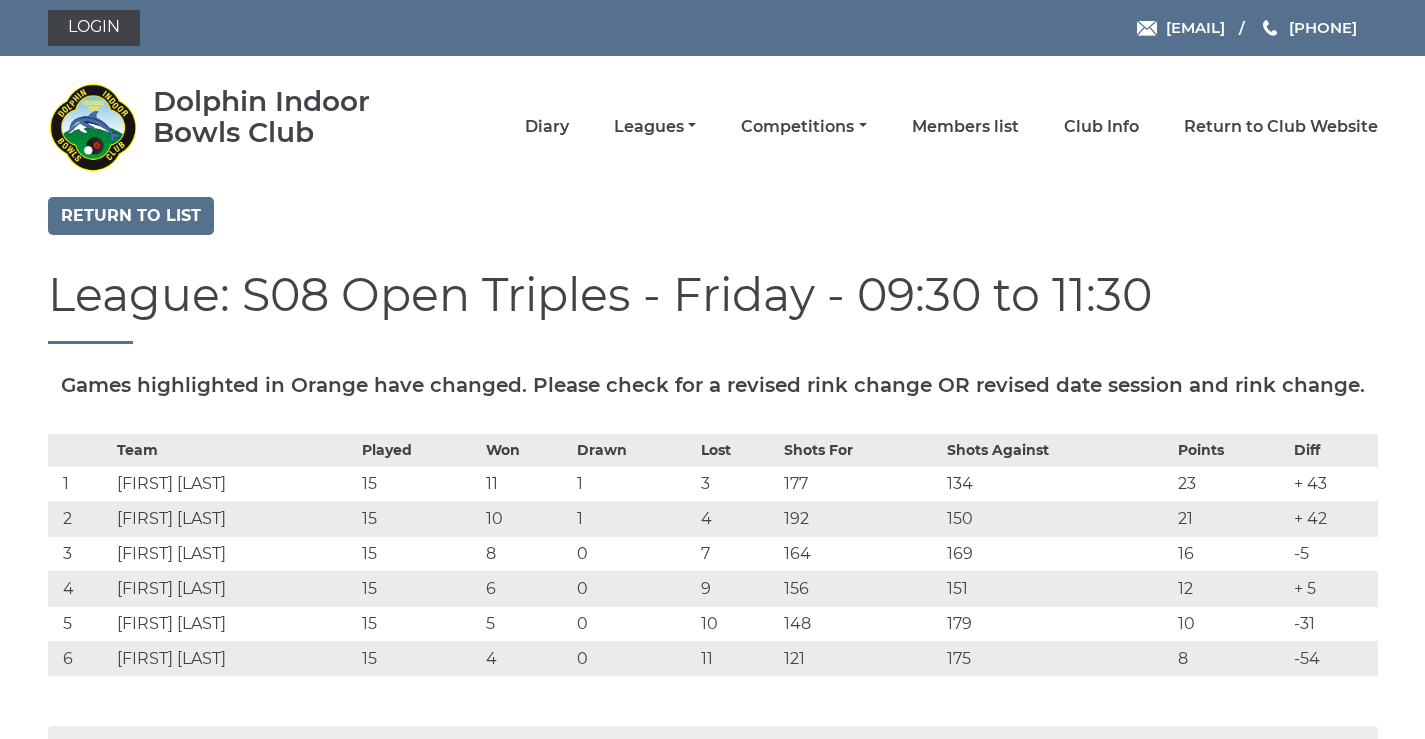 scroll, scrollTop: 233, scrollLeft: 0, axis: vertical 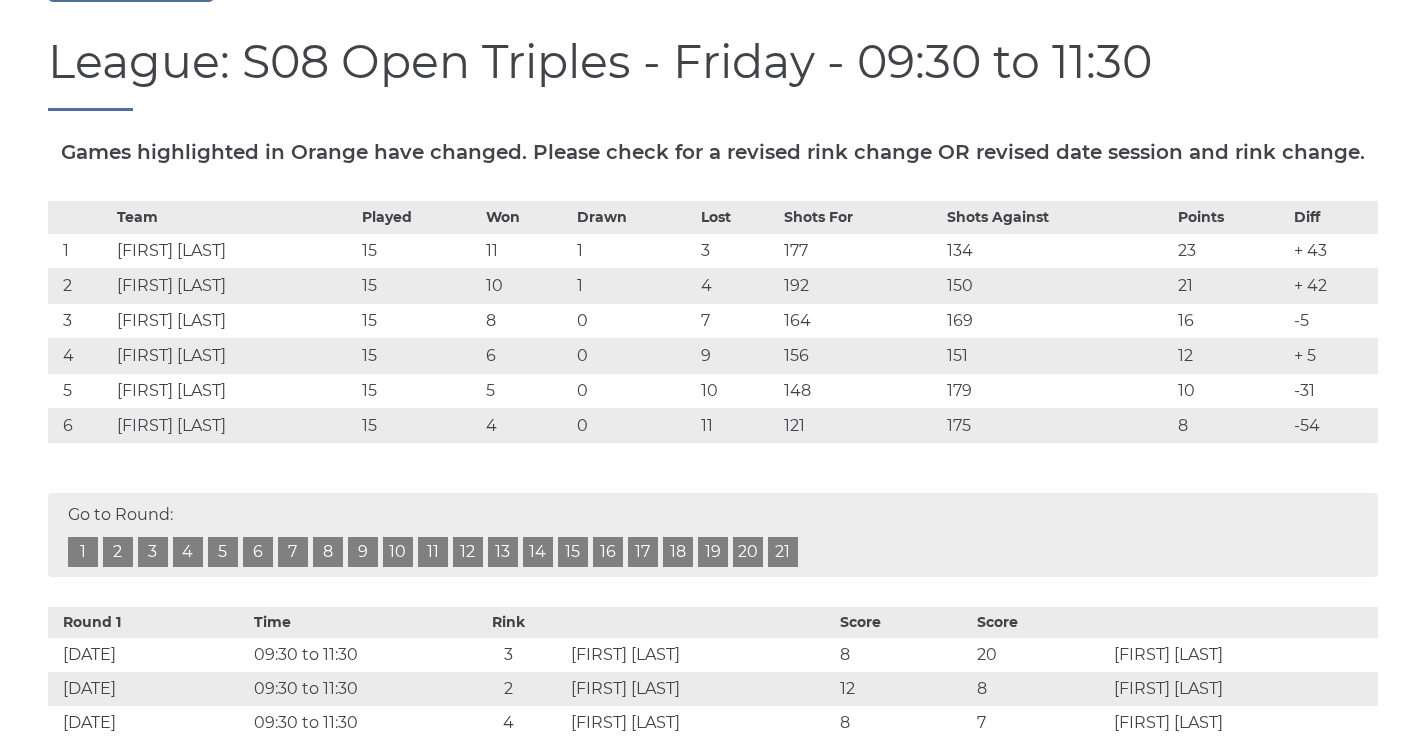 click on "16" at bounding box center (608, 552) 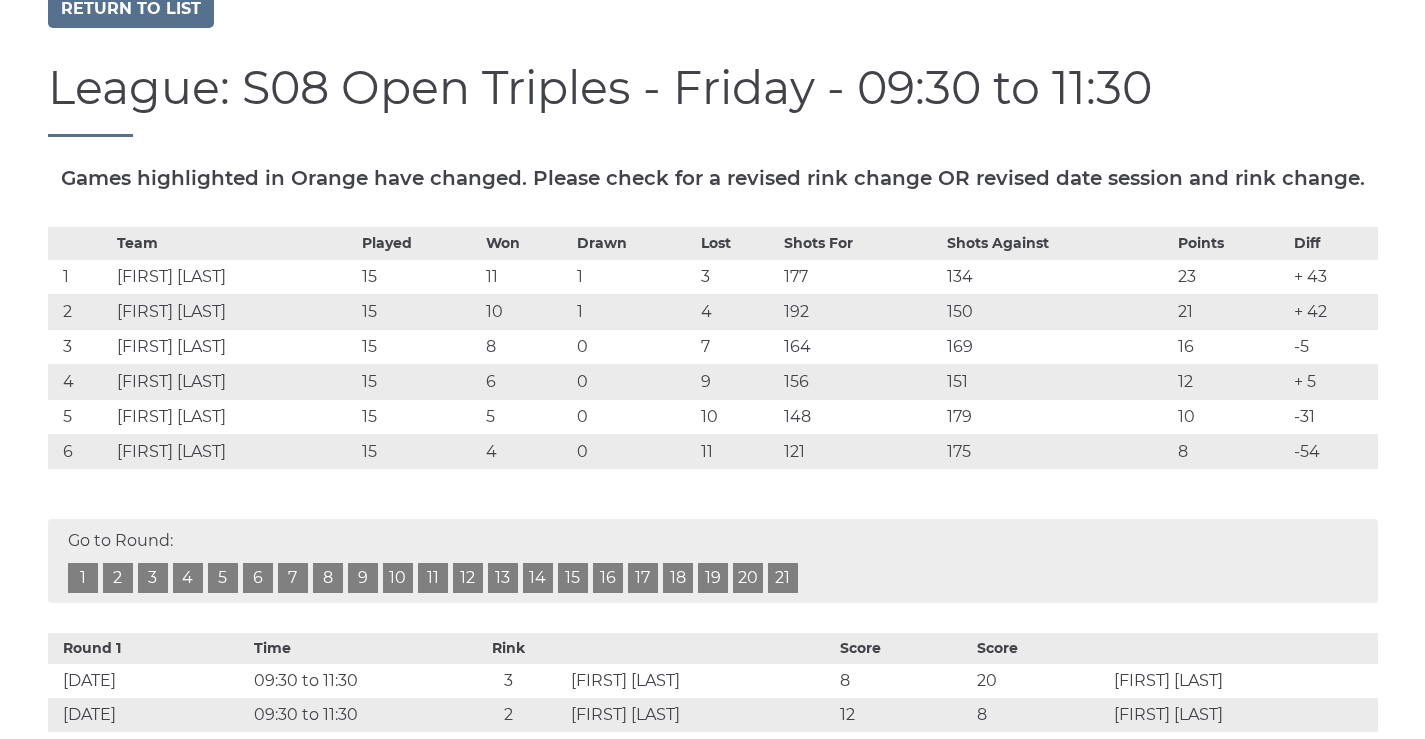 scroll, scrollTop: 0, scrollLeft: 0, axis: both 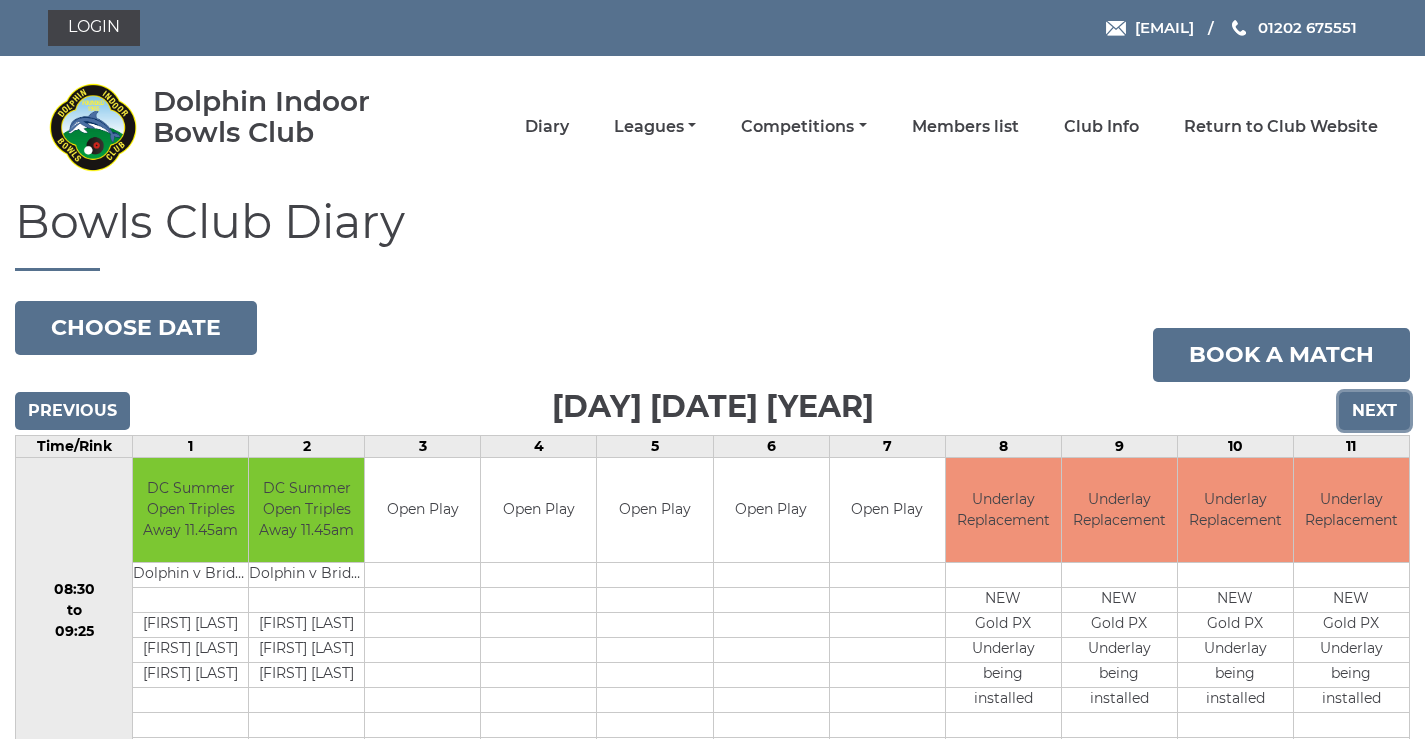 click on "Next" at bounding box center (1374, 411) 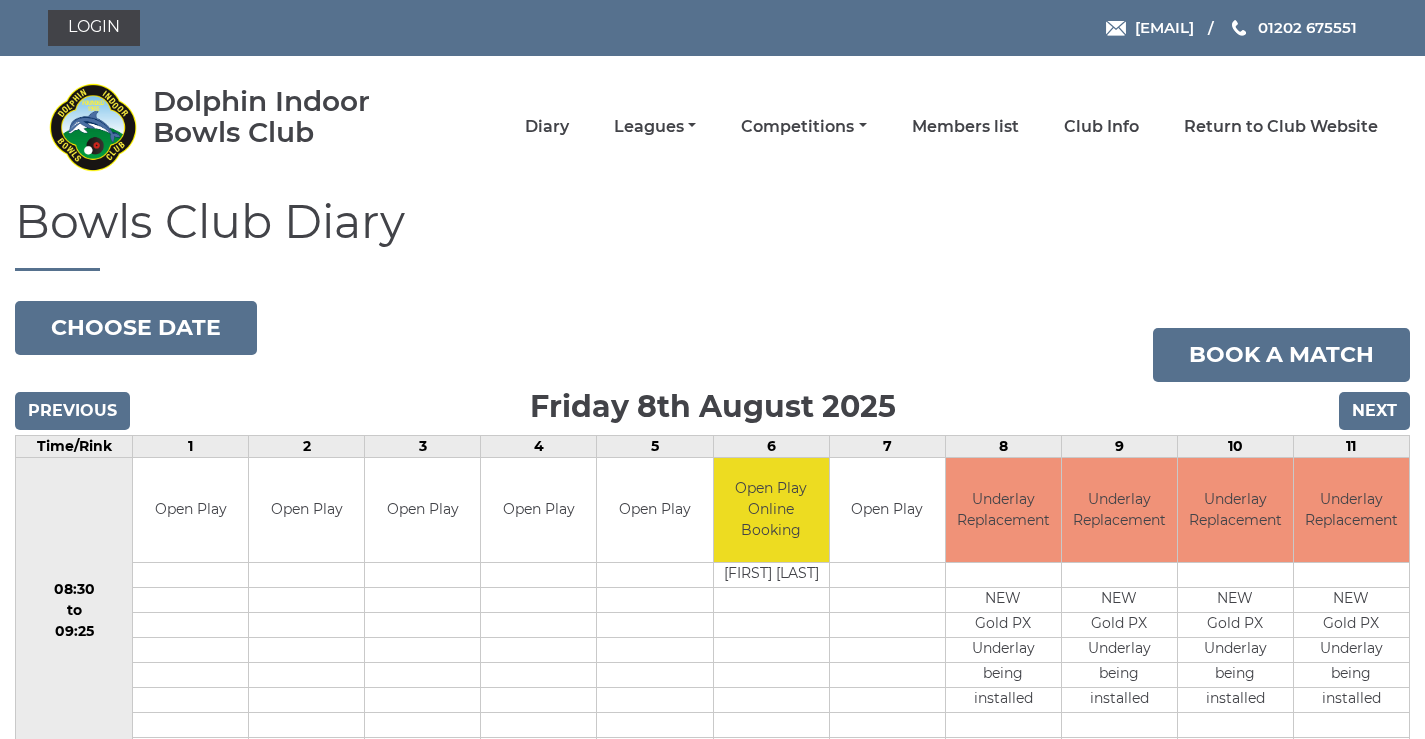 scroll, scrollTop: 0, scrollLeft: 0, axis: both 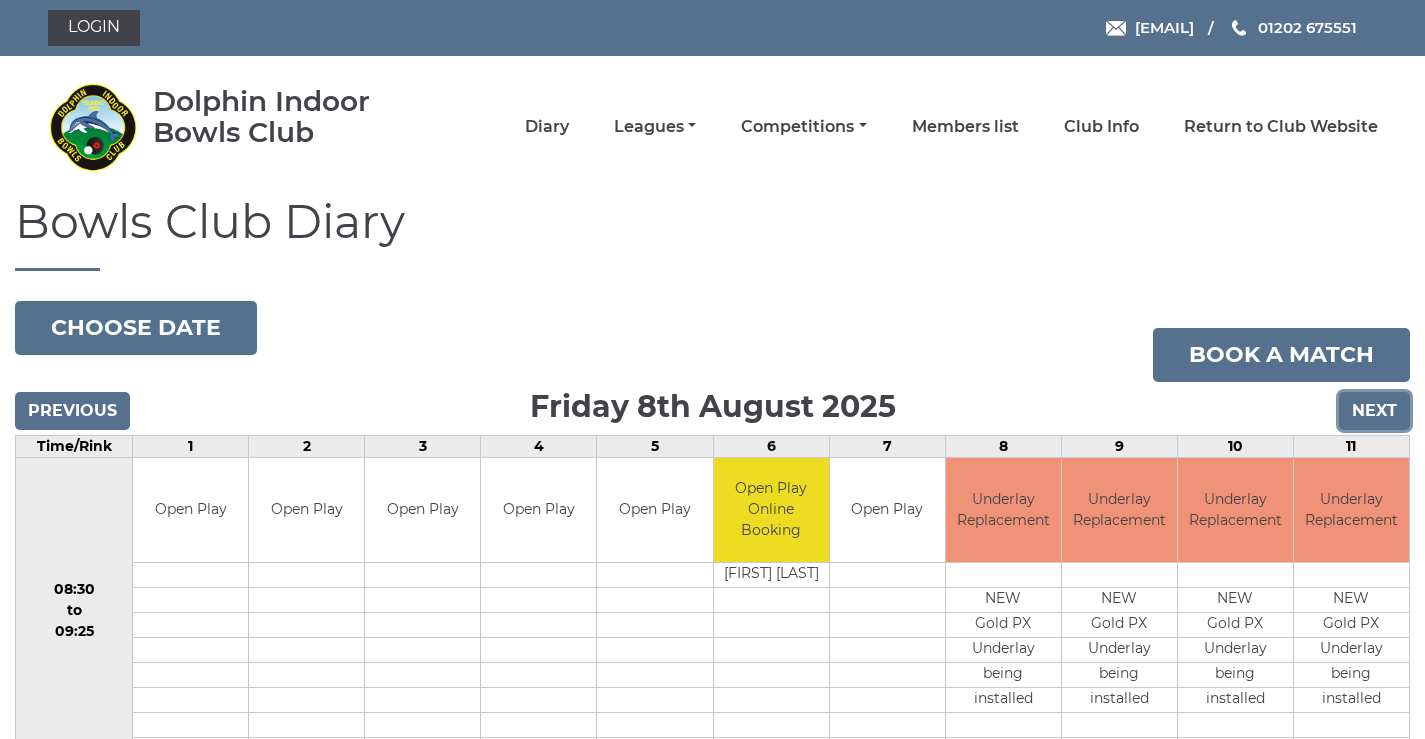click on "Next" at bounding box center [1374, 411] 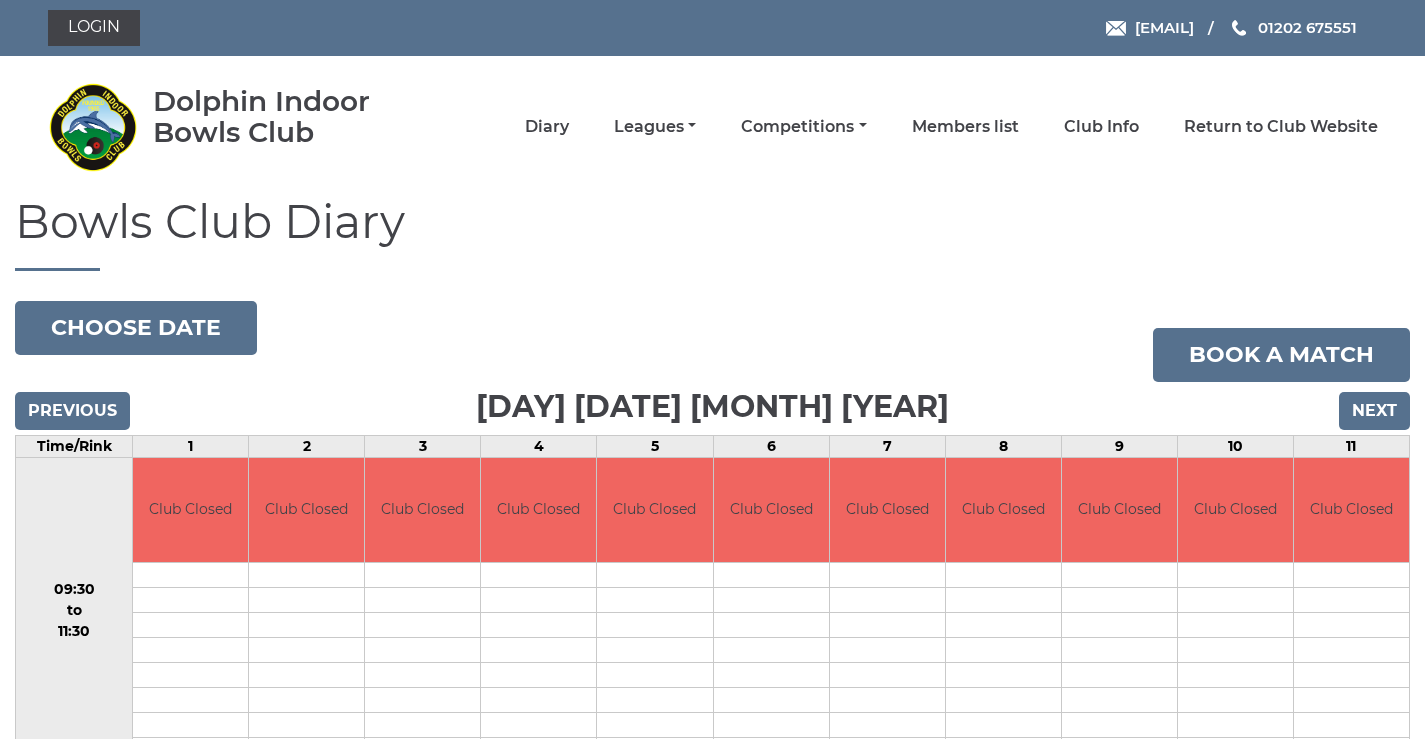 scroll, scrollTop: 0, scrollLeft: 0, axis: both 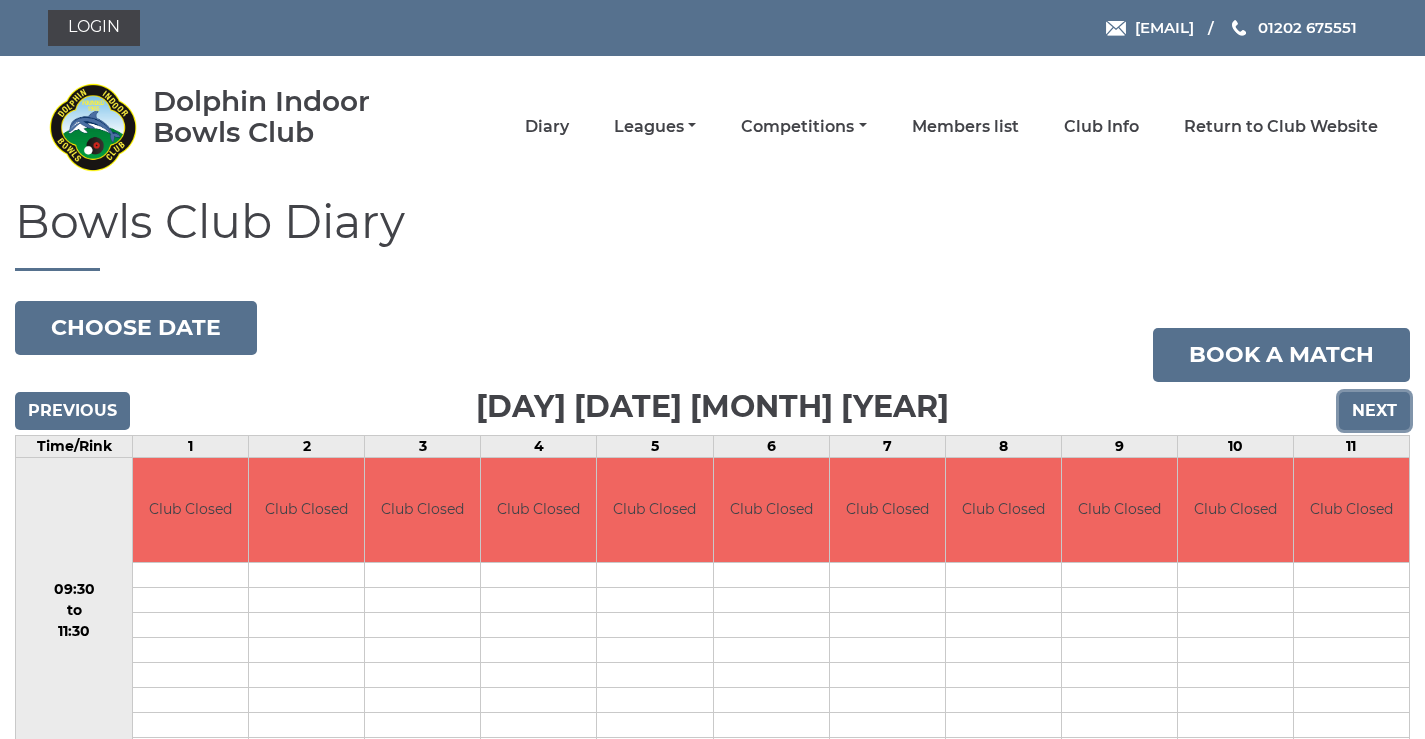 click on "Next" at bounding box center (1374, 411) 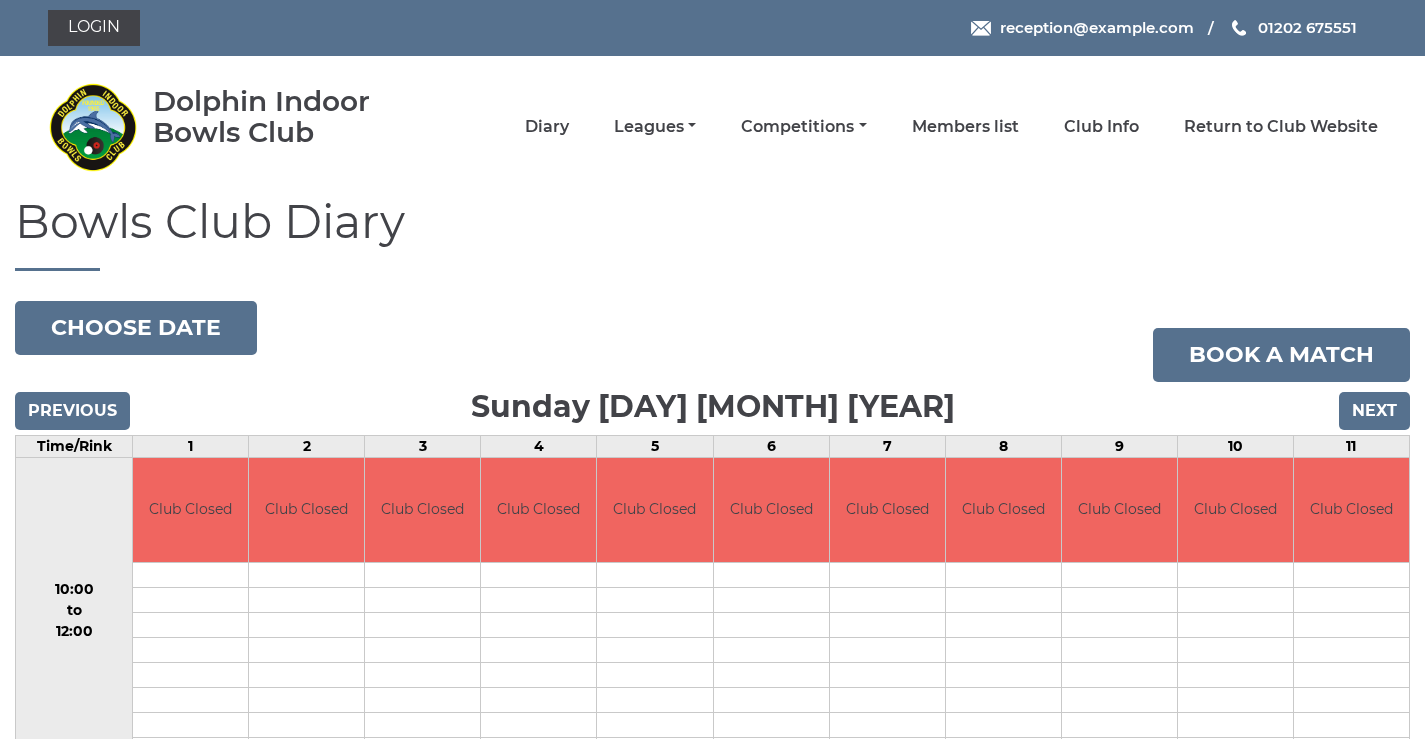 scroll, scrollTop: 0, scrollLeft: 0, axis: both 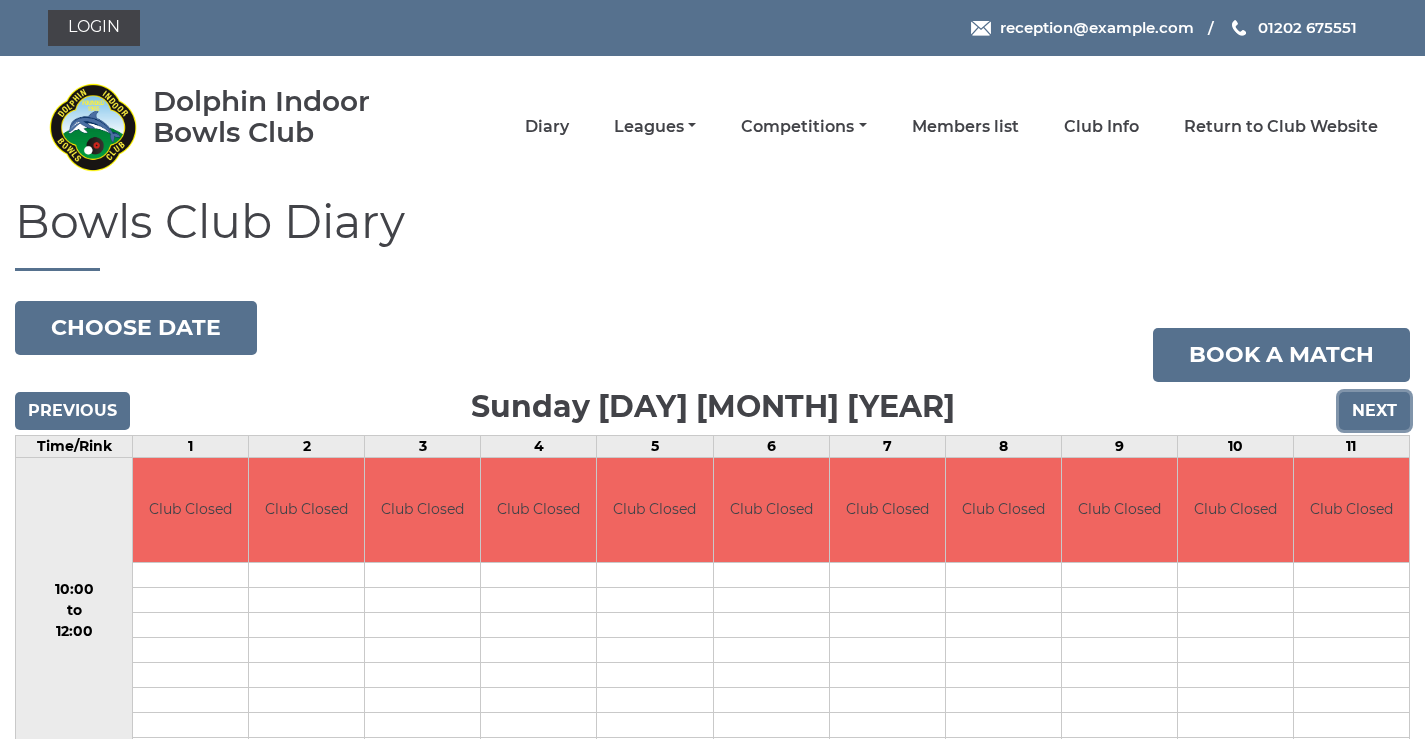 click on "Next" at bounding box center [1374, 411] 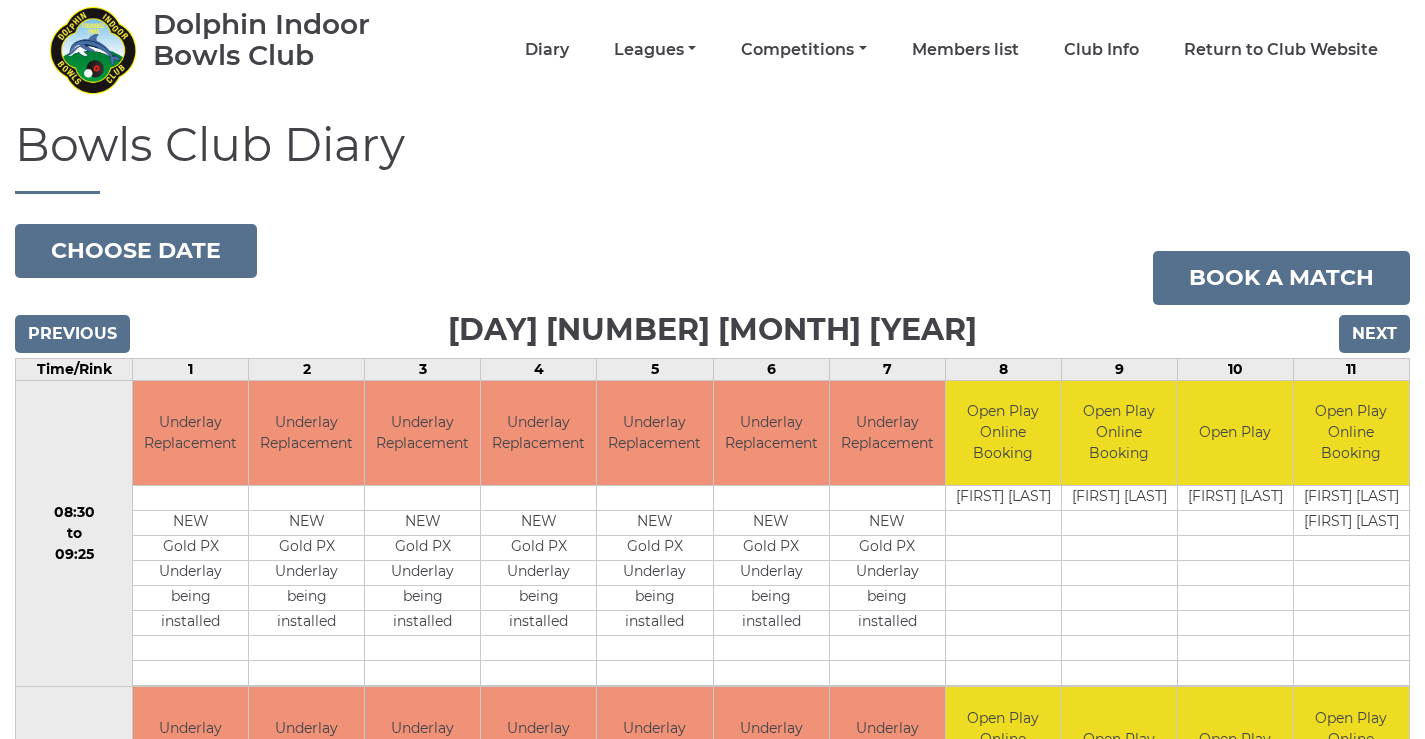 scroll, scrollTop: 310, scrollLeft: 0, axis: vertical 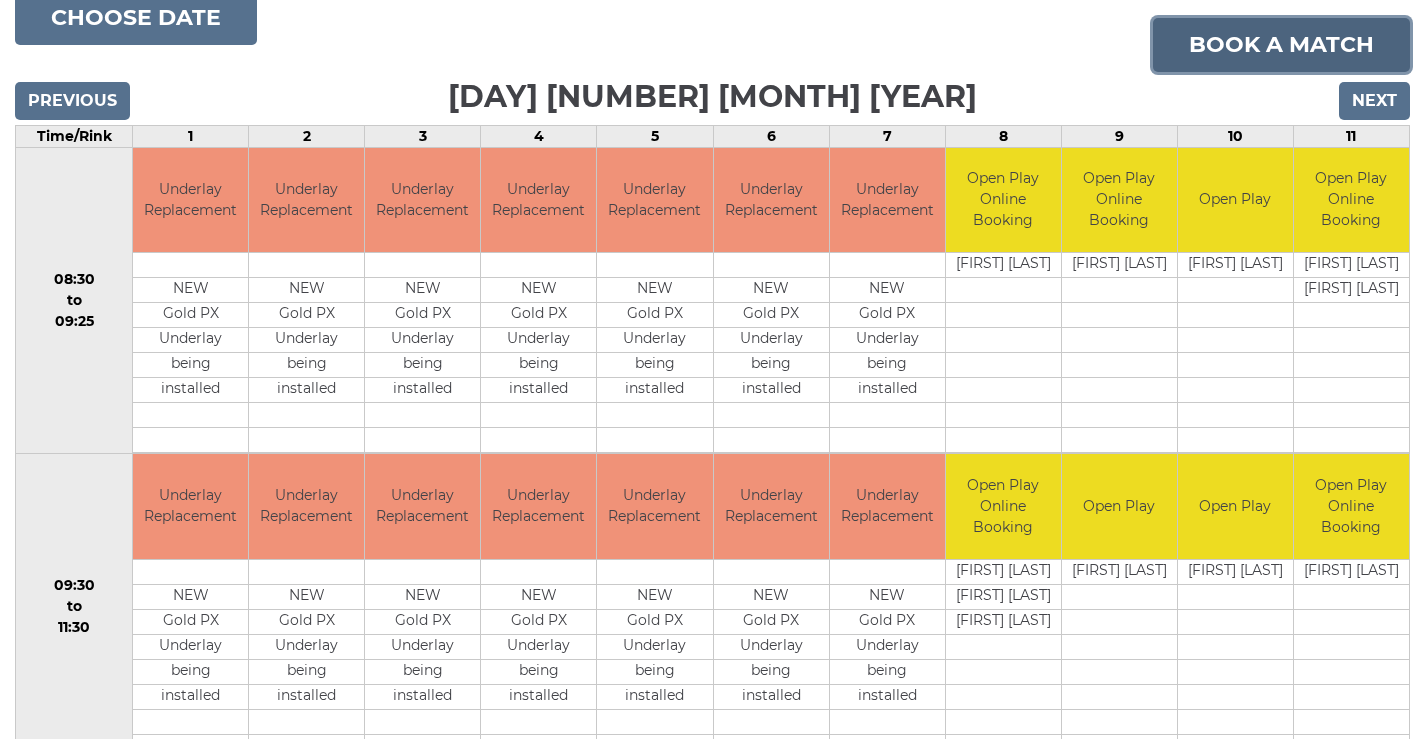 click on "Book a match" at bounding box center (1281, 45) 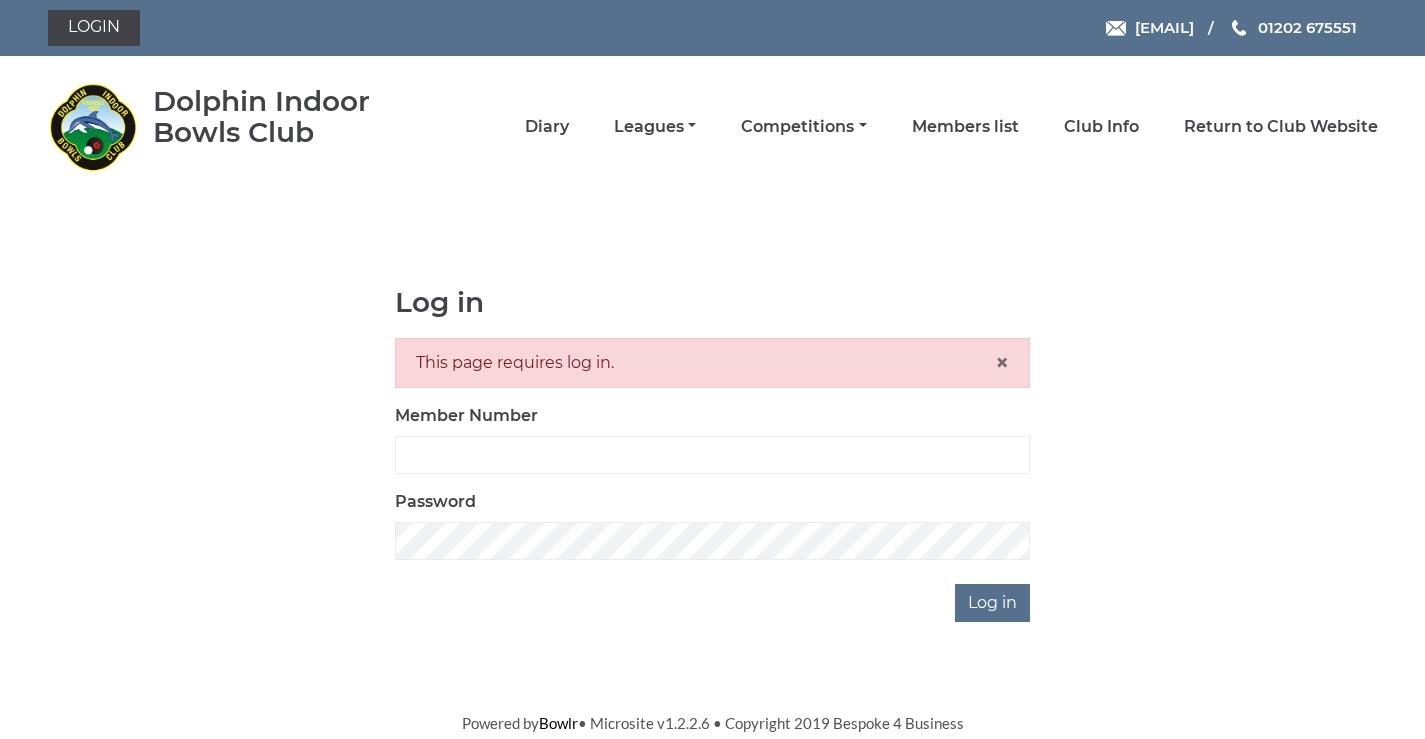 scroll, scrollTop: 0, scrollLeft: 0, axis: both 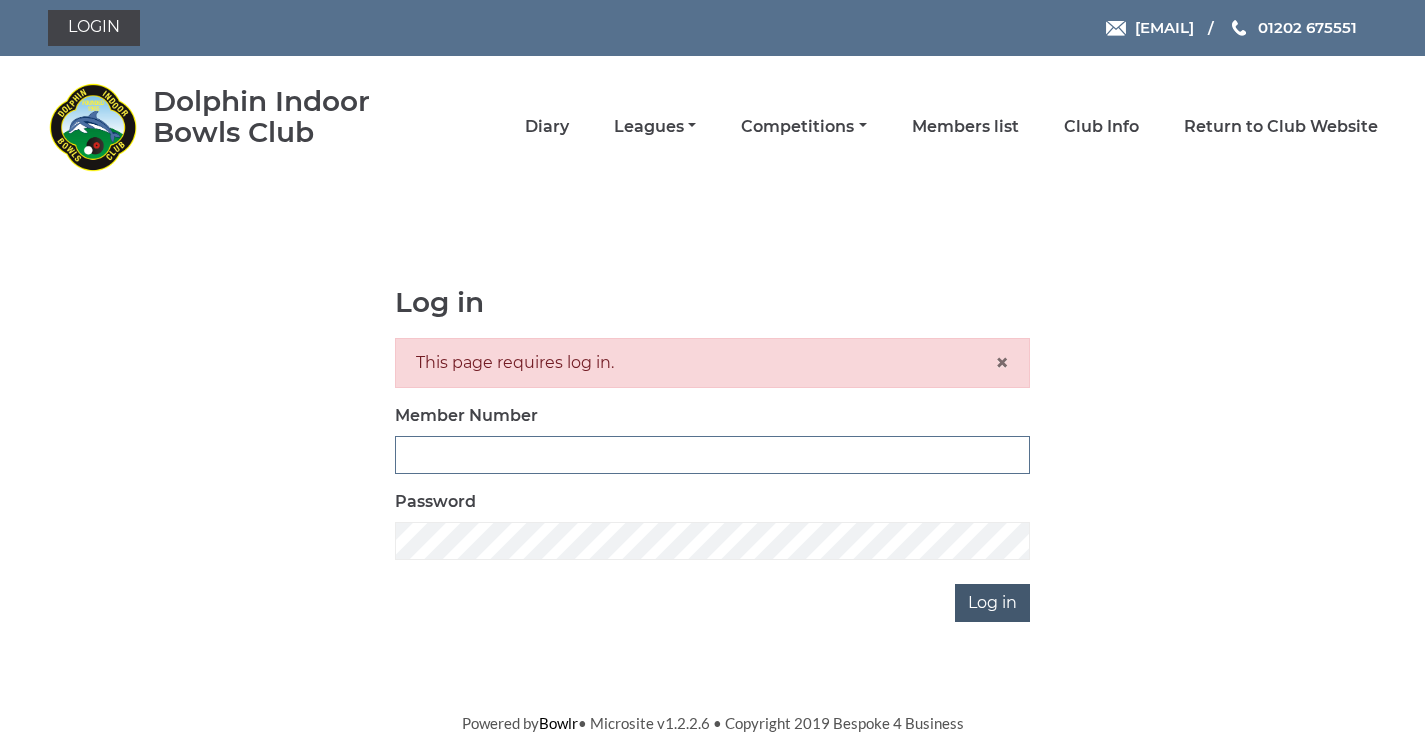 type on "3782" 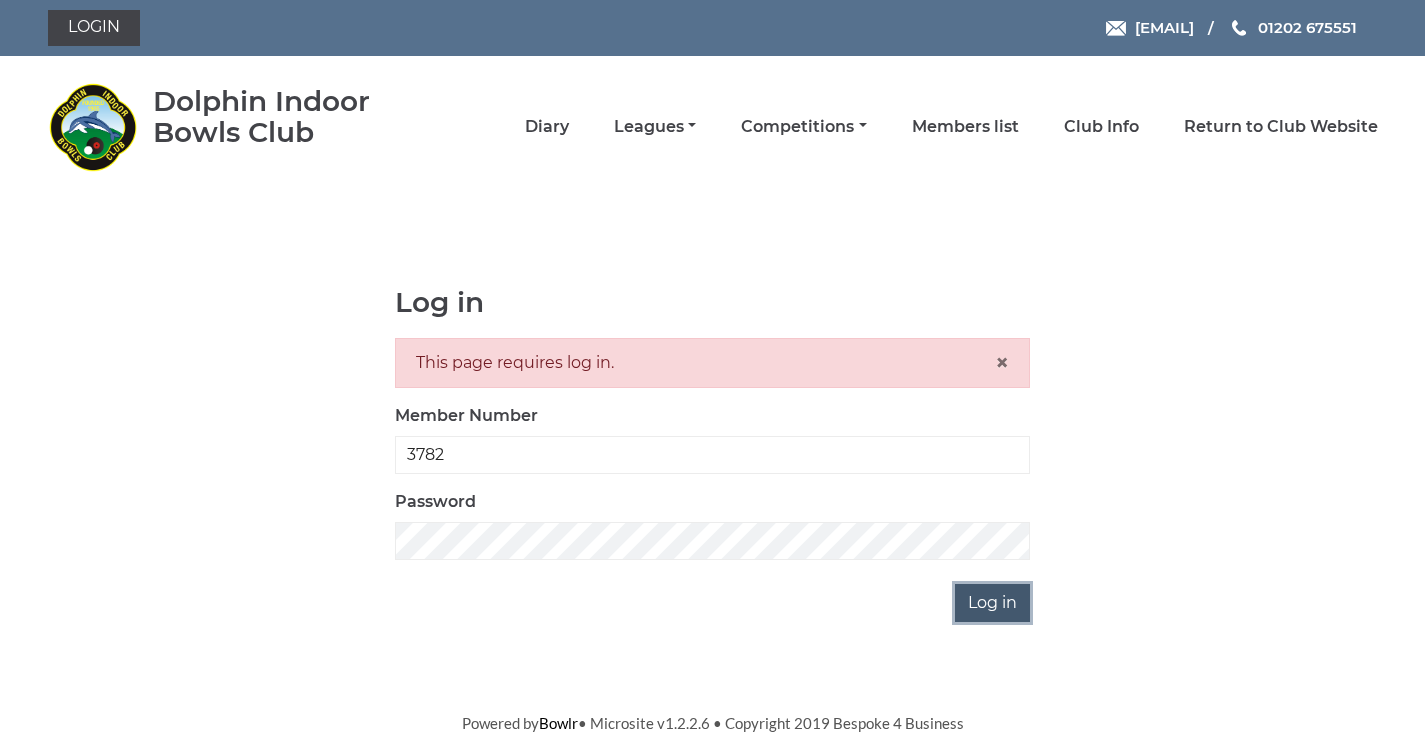 click on "Log in" at bounding box center [992, 603] 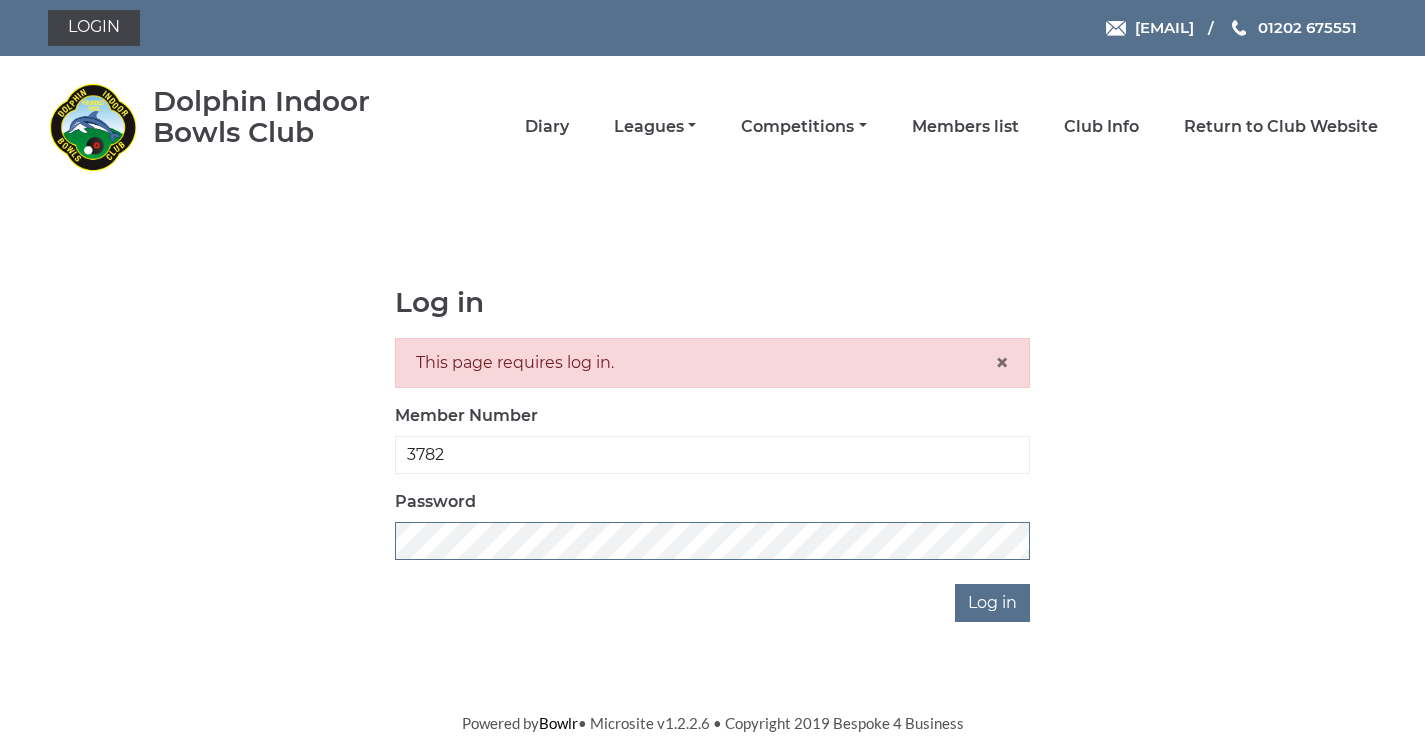 click on "Log in
This page requires log in.
×
Member Number 3782              Password              Log in" at bounding box center (713, 454) 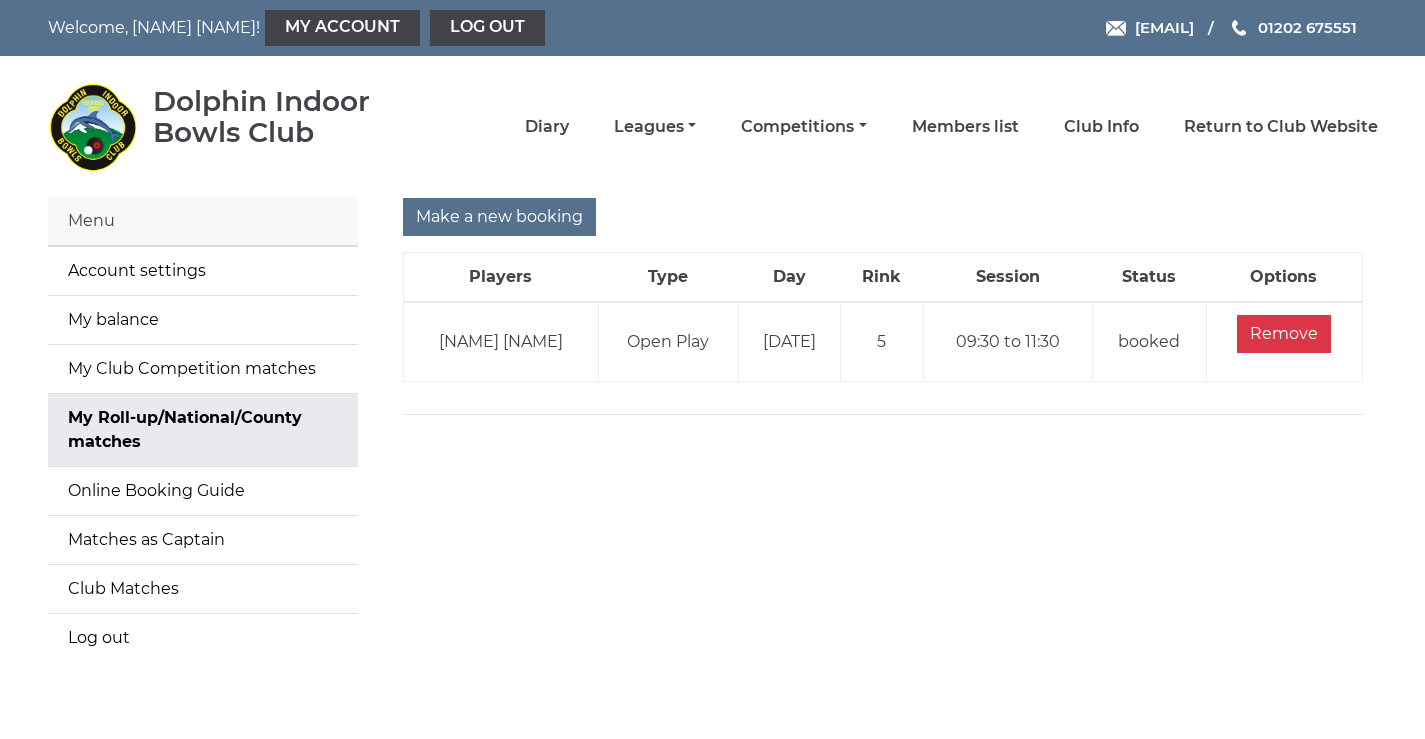 scroll, scrollTop: 0, scrollLeft: 0, axis: both 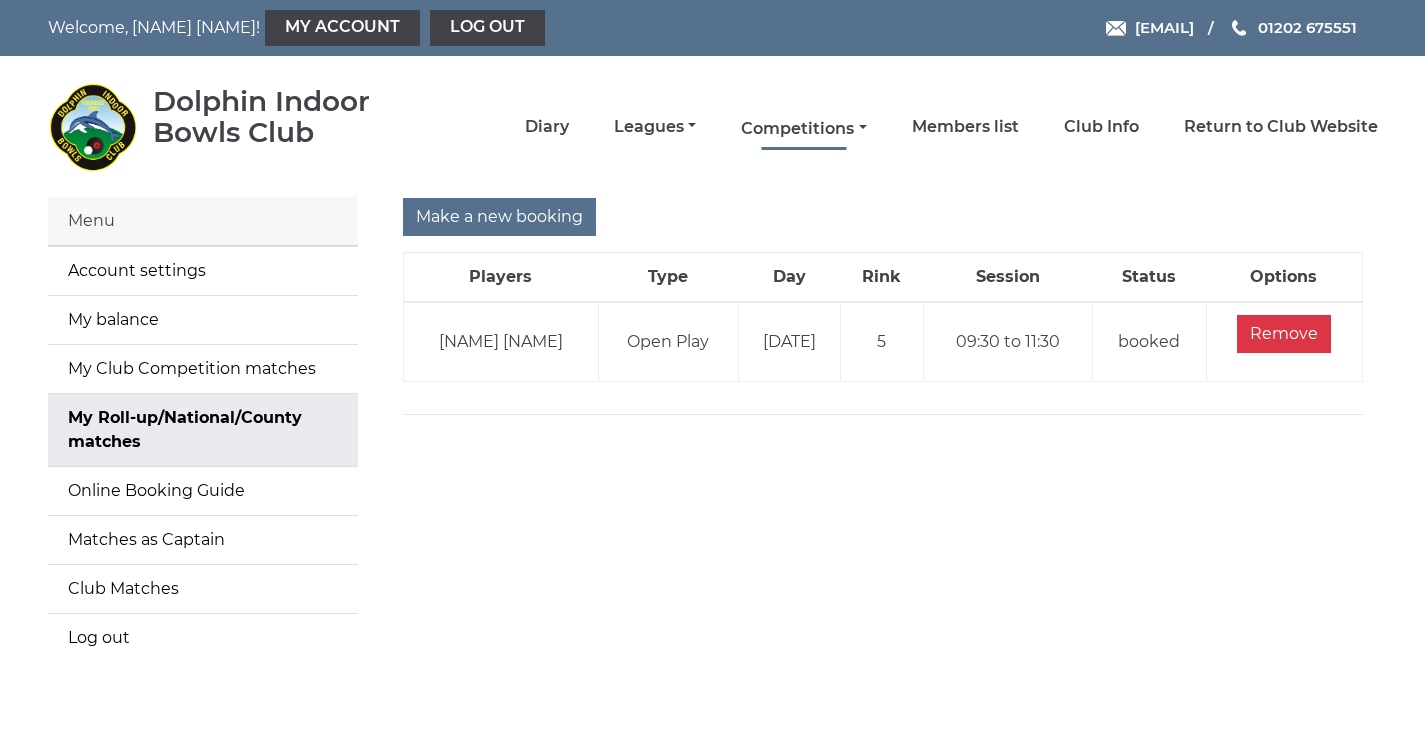 click on "Competitions" at bounding box center (803, 129) 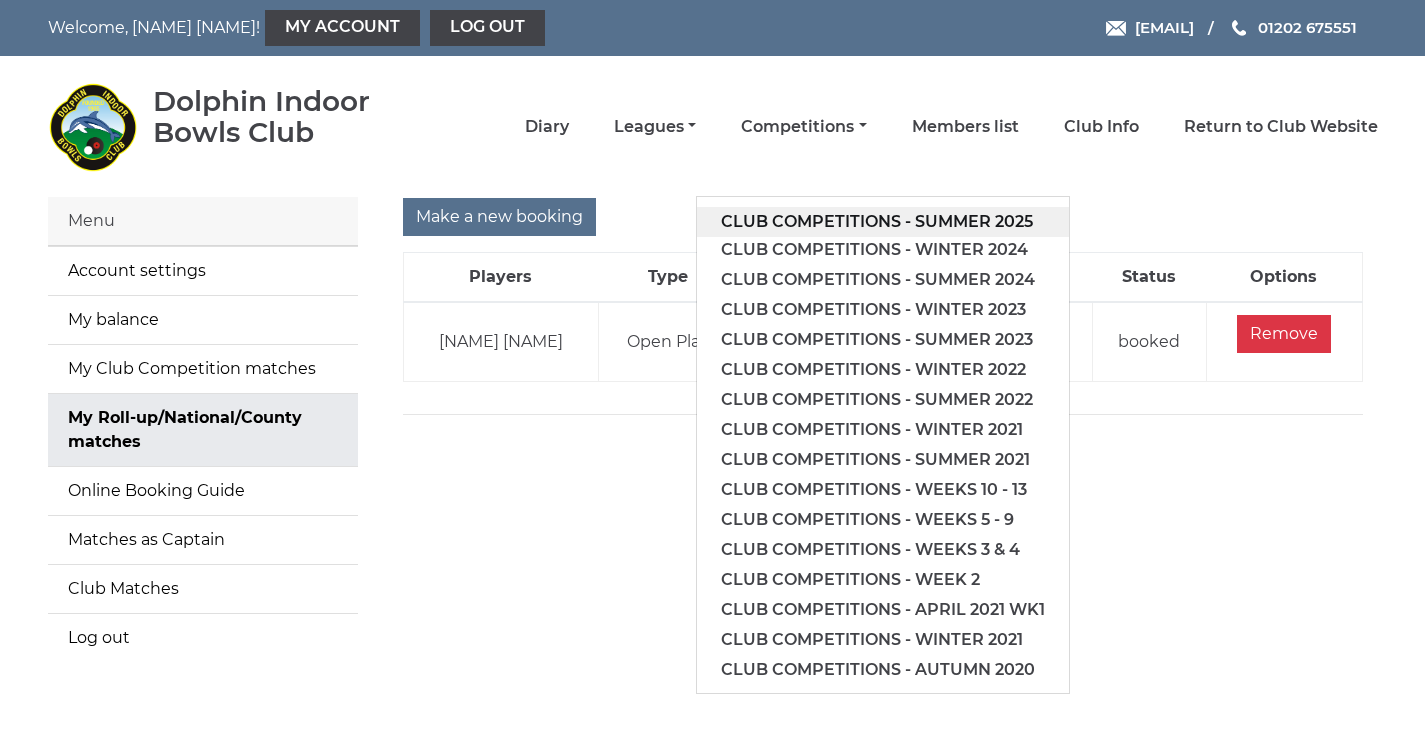 click on "Club competitions - Summer 2025" at bounding box center (883, 222) 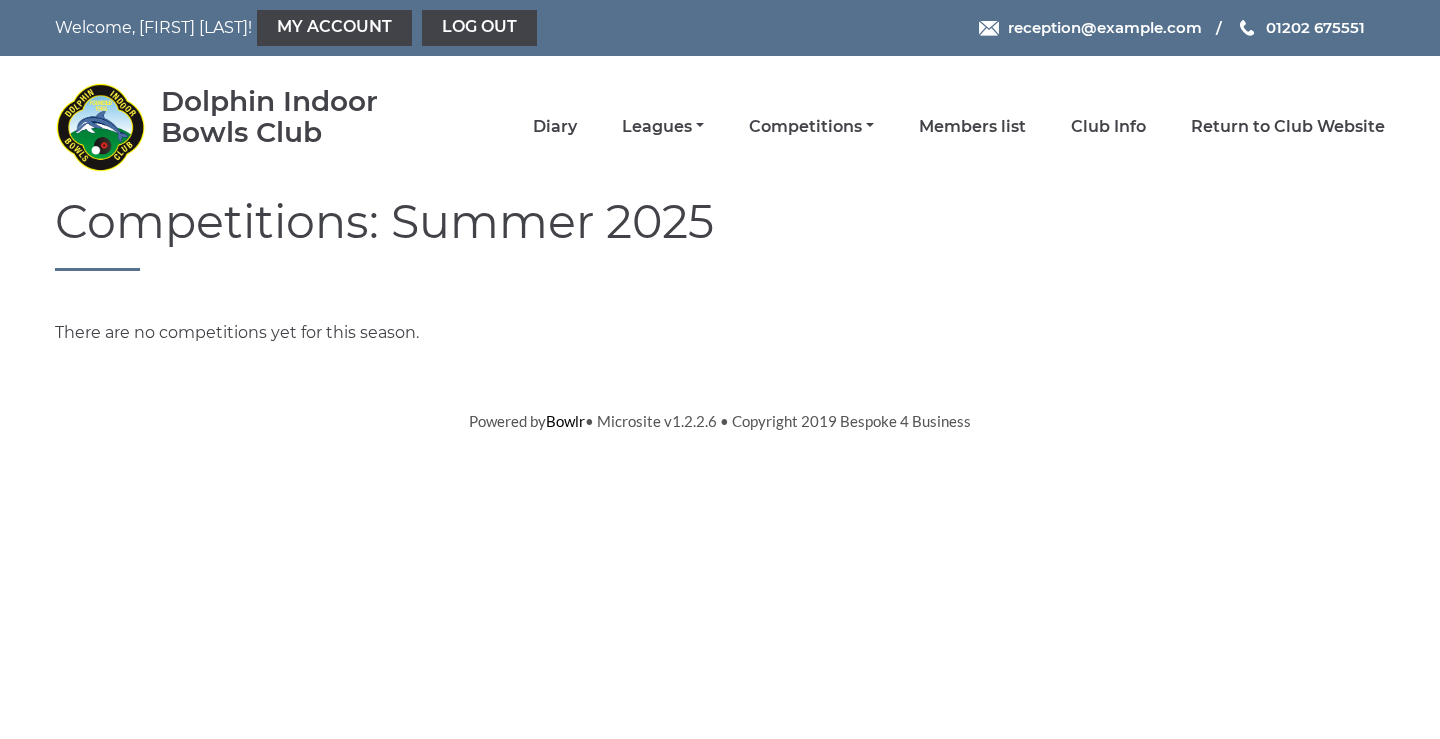 scroll, scrollTop: 0, scrollLeft: 0, axis: both 